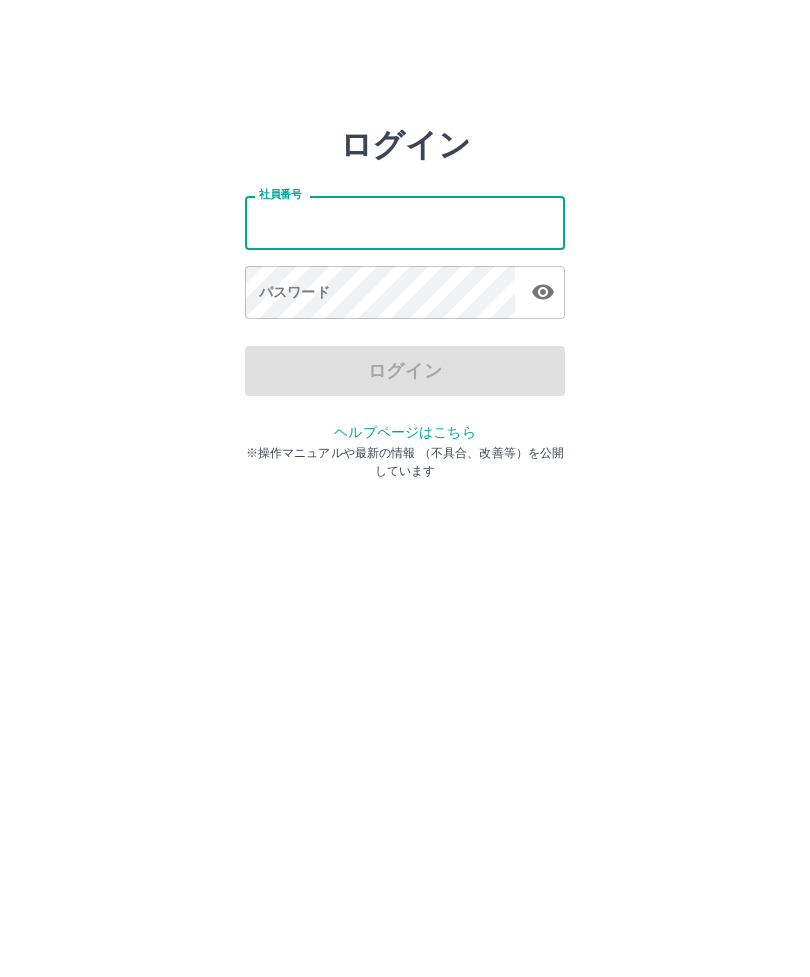 scroll, scrollTop: 0, scrollLeft: 0, axis: both 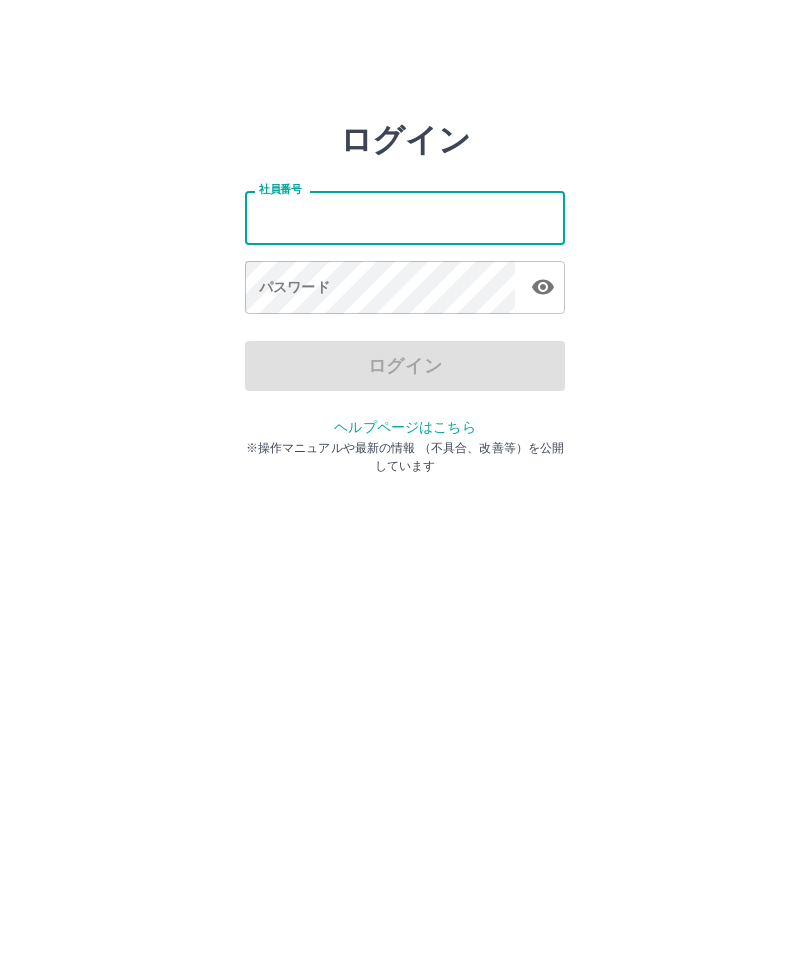 click on "社員番号" at bounding box center [405, 222] 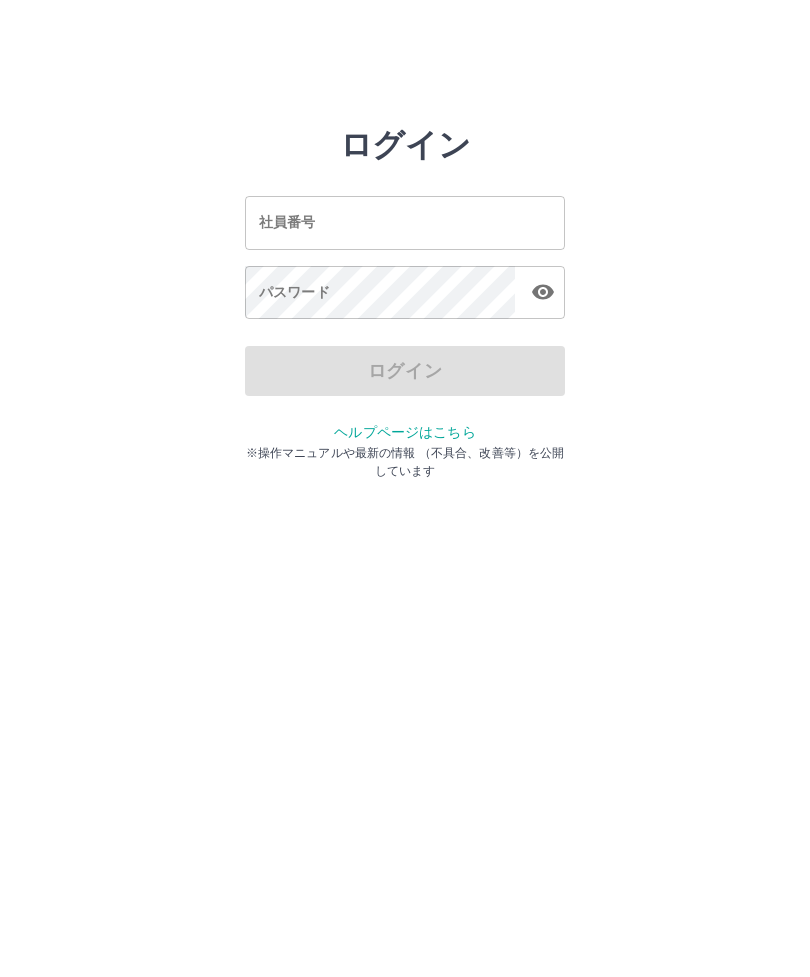 click on "社員番号" at bounding box center (405, 222) 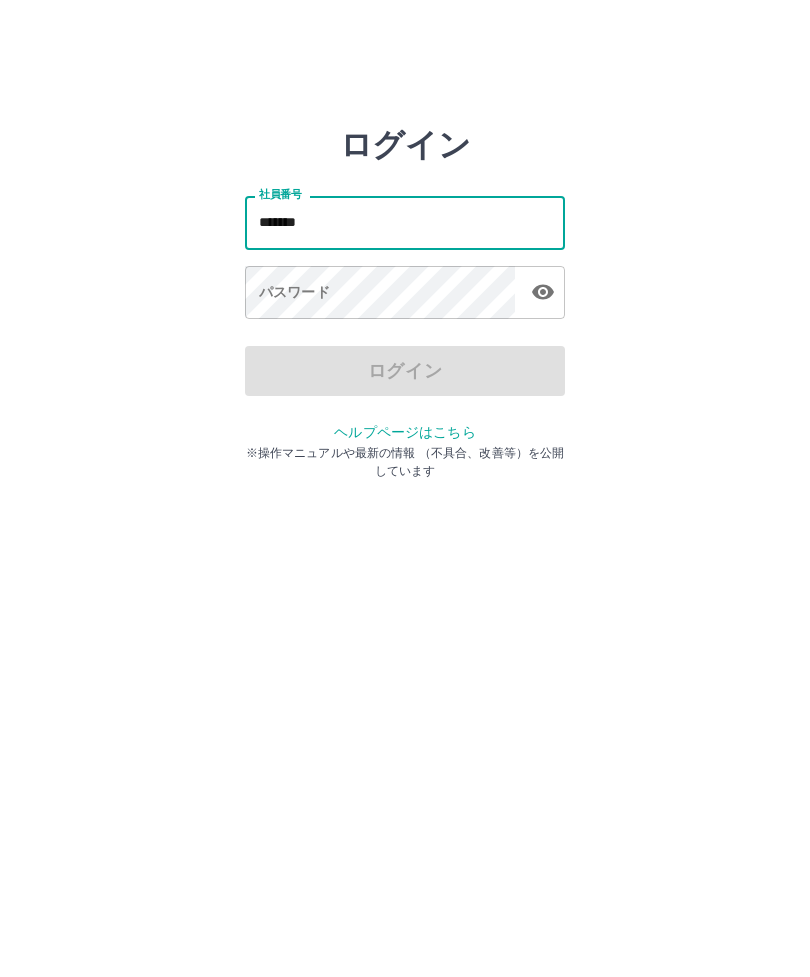 type on "*******" 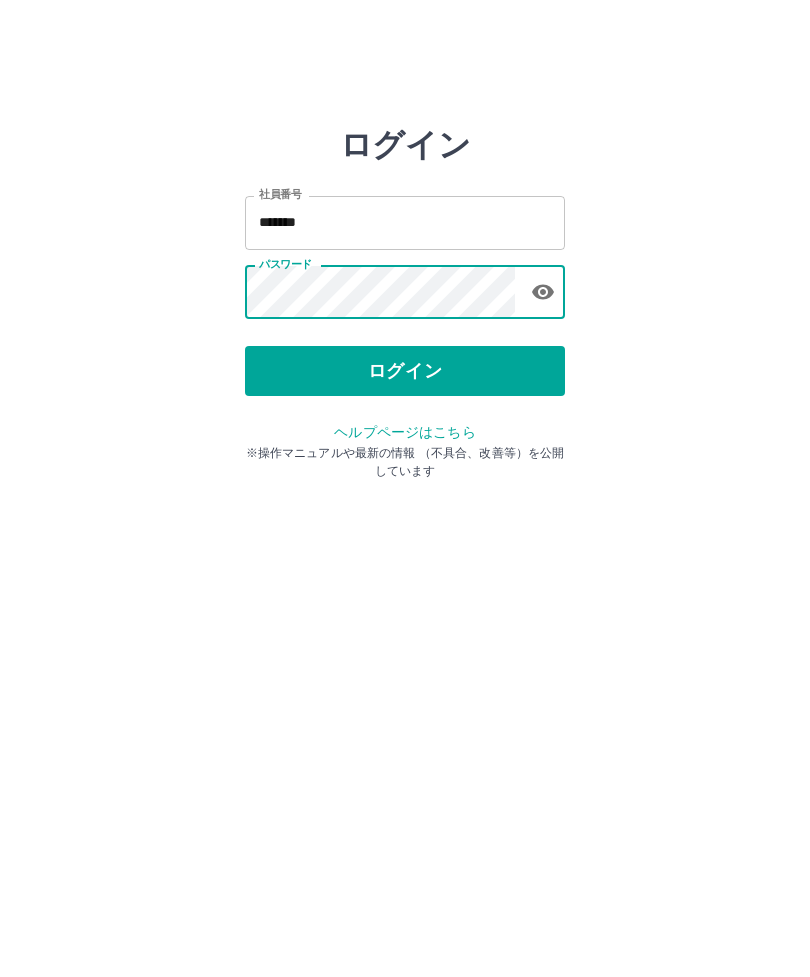 click on "ログイン" at bounding box center [405, 371] 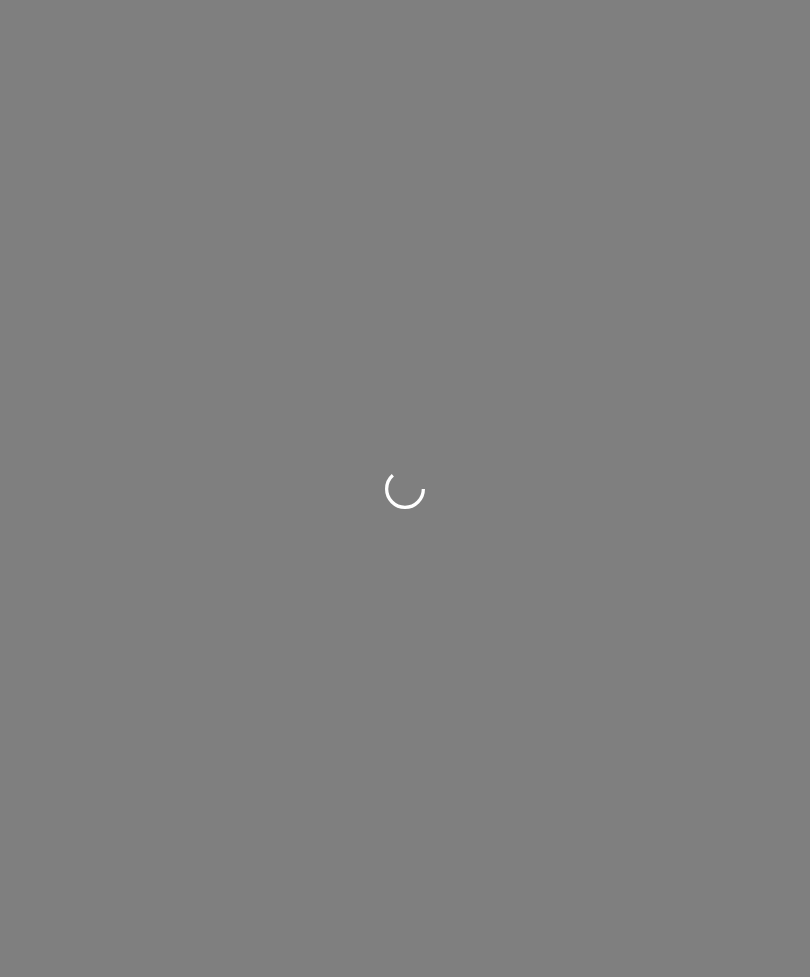 scroll, scrollTop: 0, scrollLeft: 0, axis: both 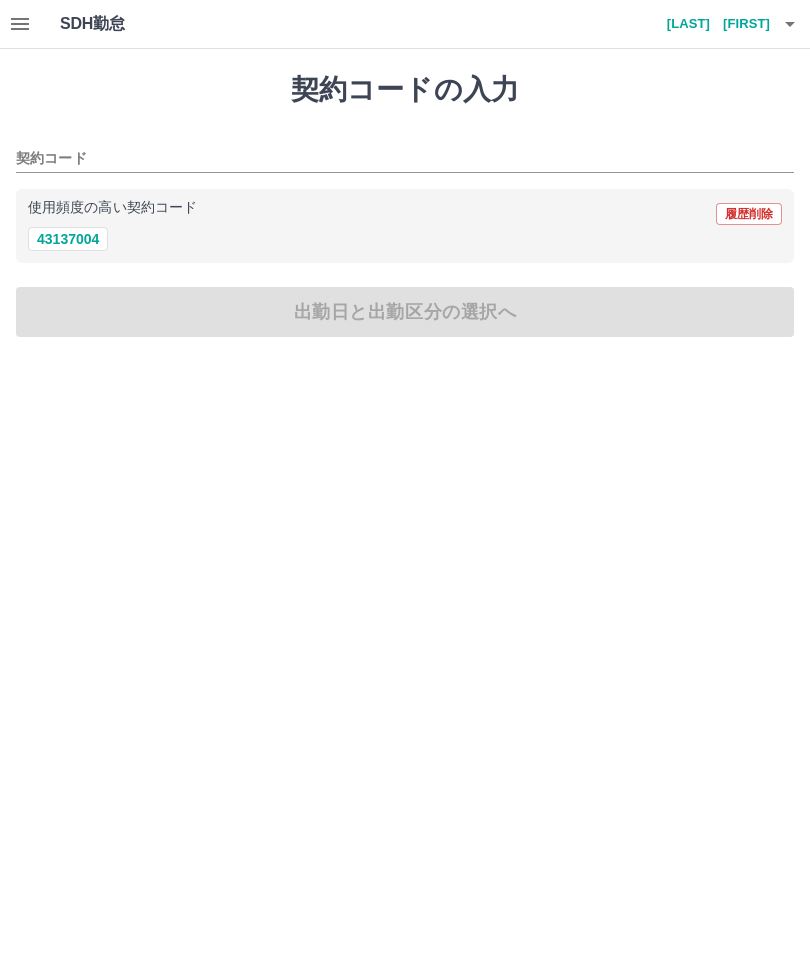 click on "43137004" at bounding box center (68, 239) 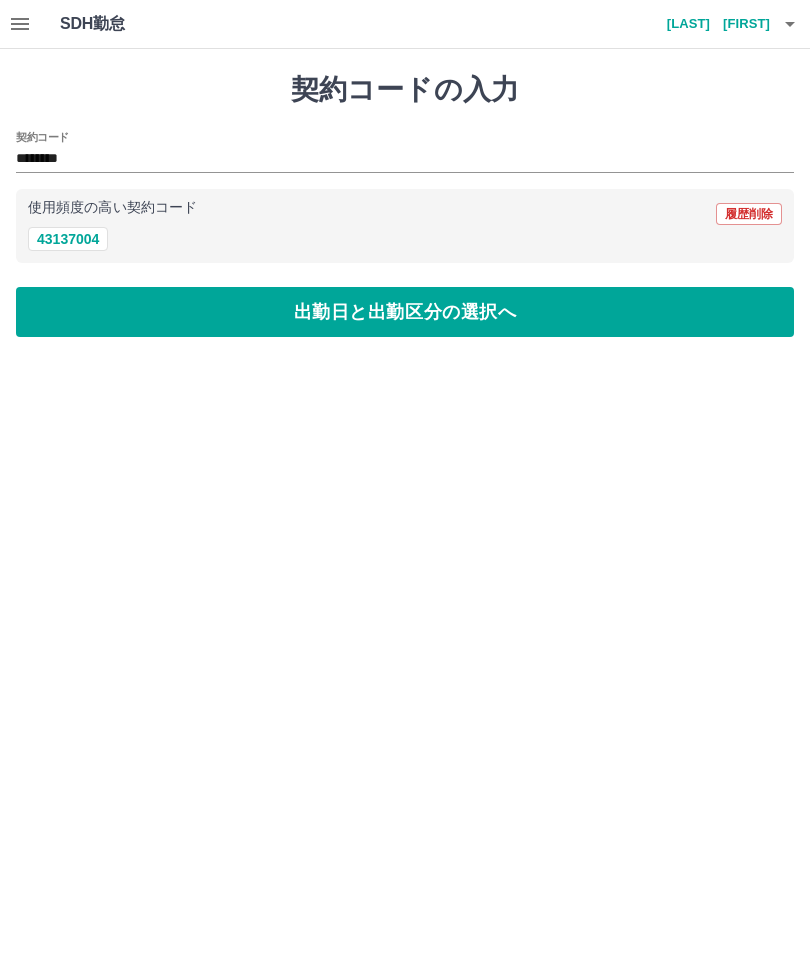 click on "出勤日と出勤区分の選択へ" at bounding box center (405, 312) 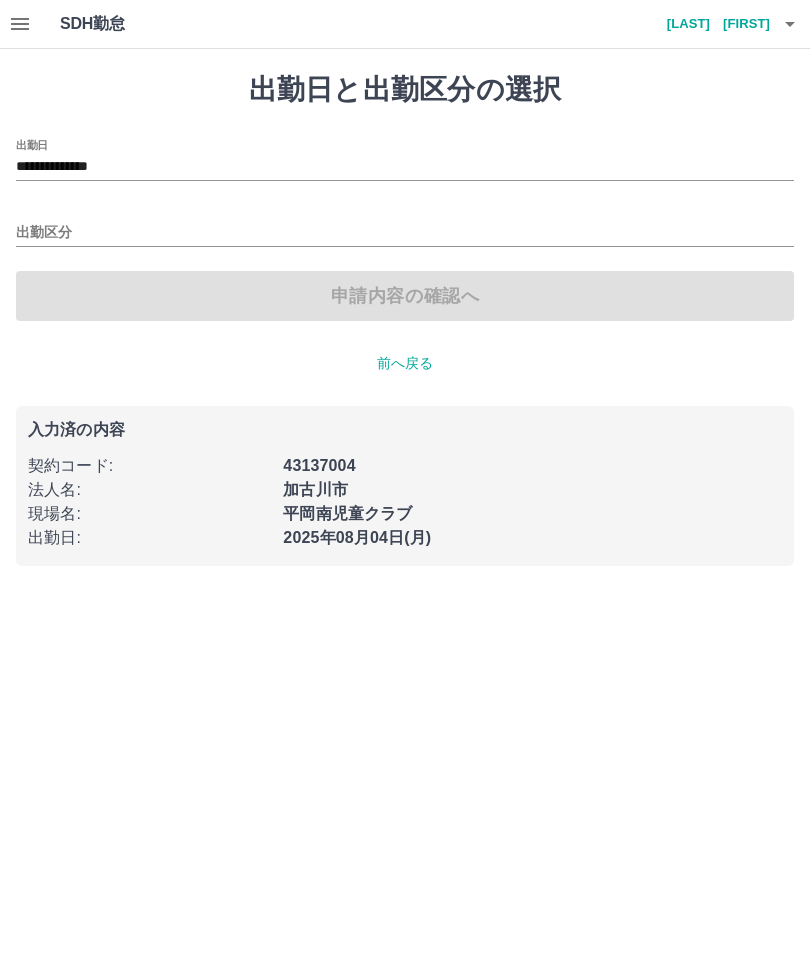 click on "出勤区分" at bounding box center [405, 233] 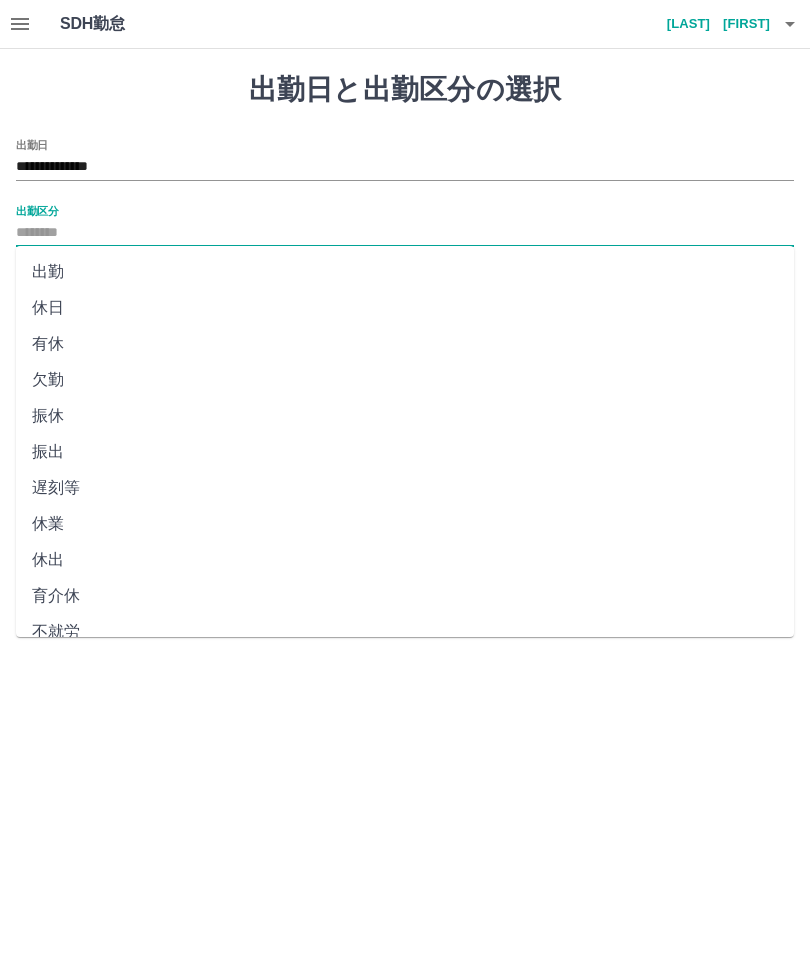 click on "出勤" at bounding box center [405, 272] 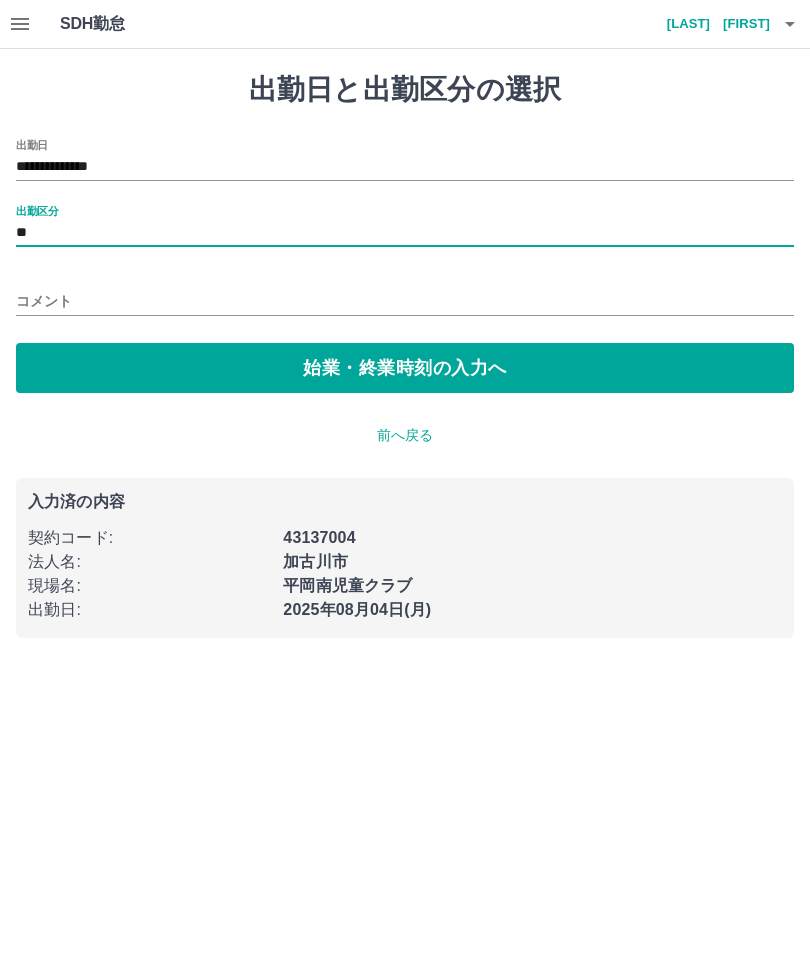 click on "始業・終業時刻の入力へ" at bounding box center (405, 368) 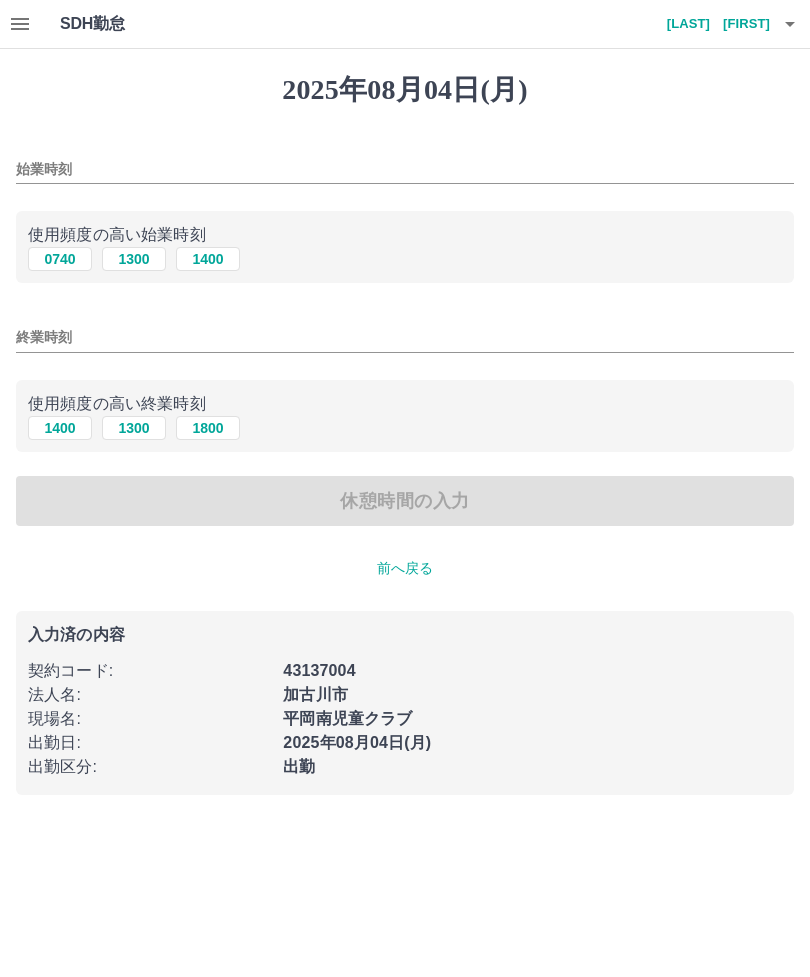click on "1400" at bounding box center (208, 259) 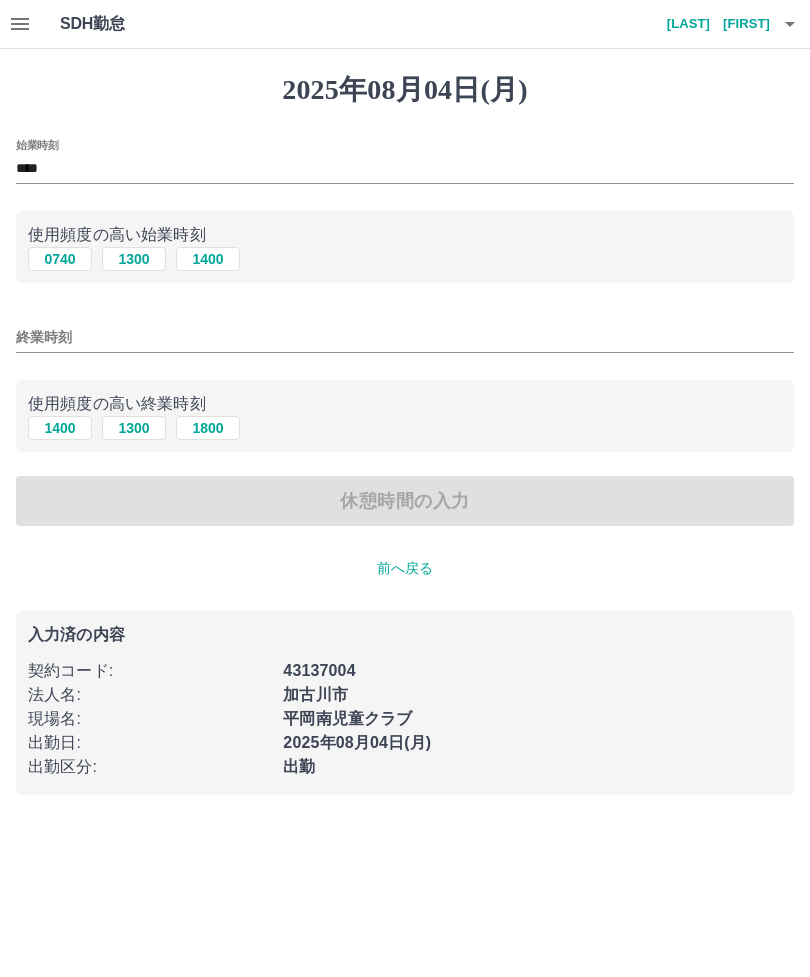 click on "終業時刻" at bounding box center (405, 337) 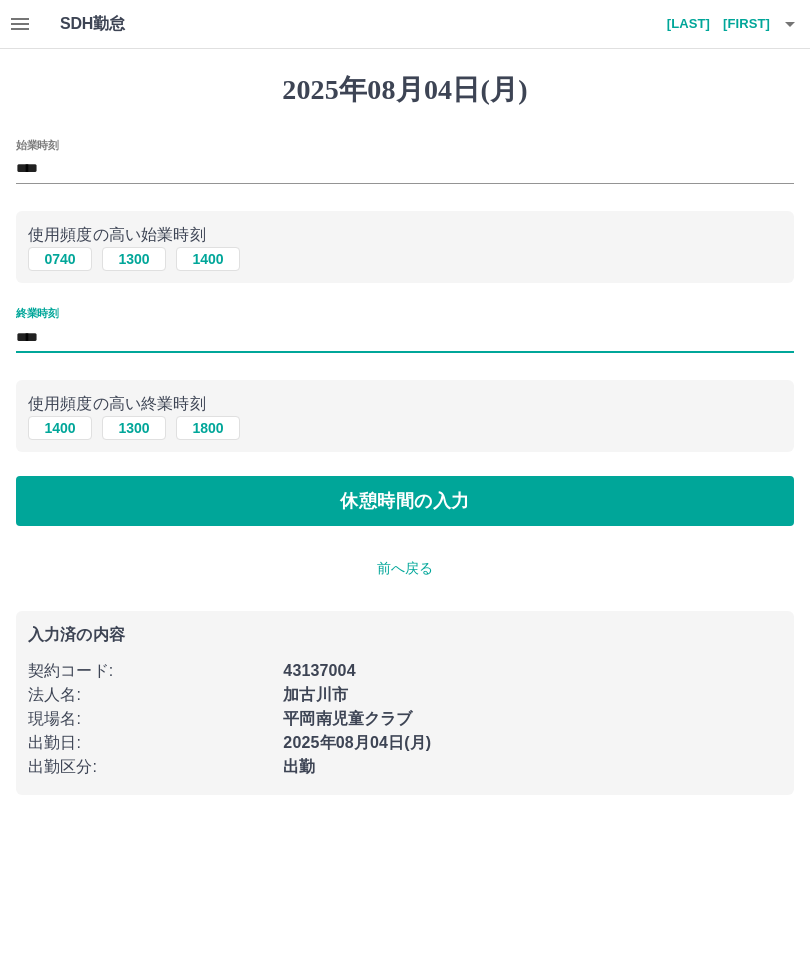 type on "****" 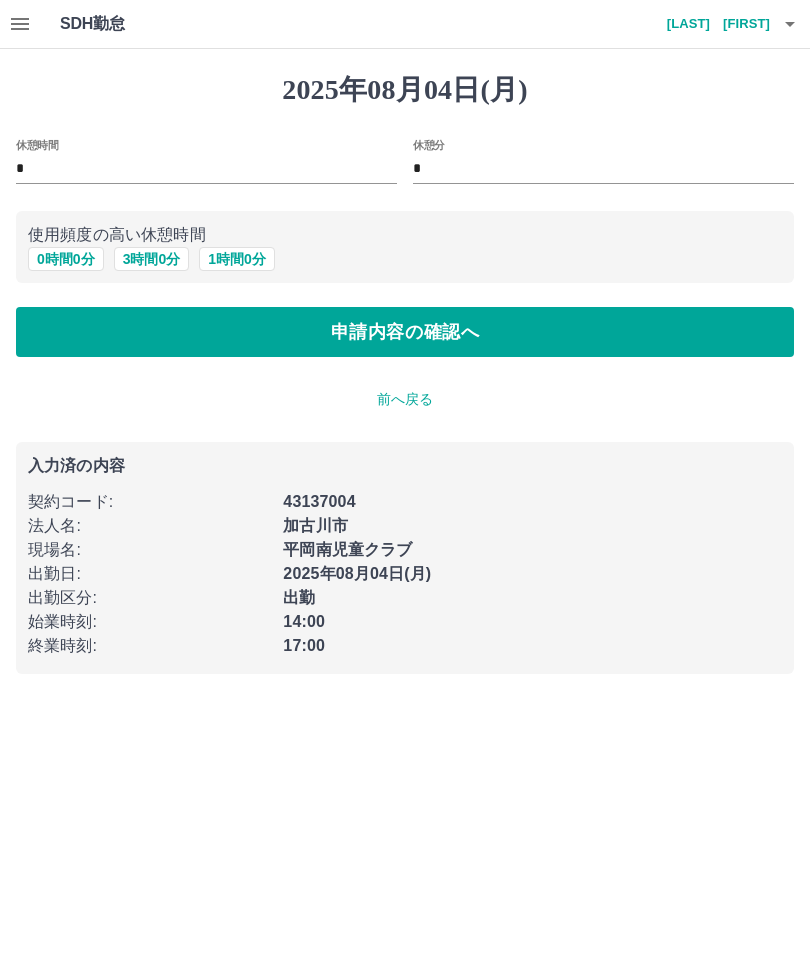click on "申請内容の確認へ" at bounding box center (405, 332) 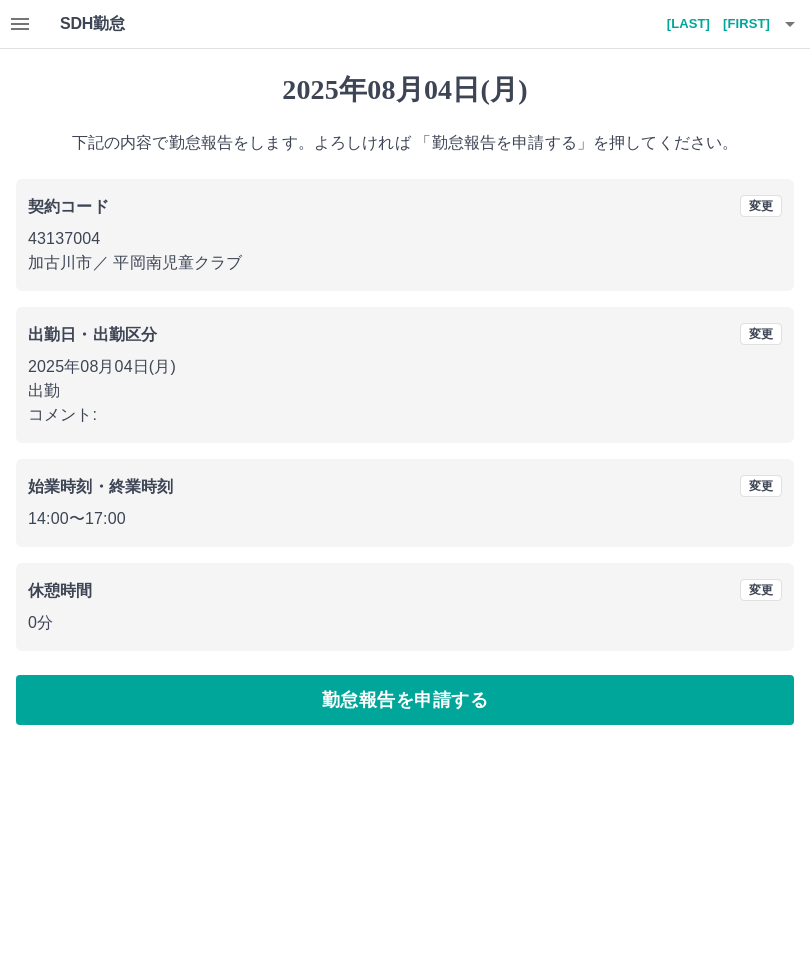 click on "勤怠報告を申請する" at bounding box center (405, 700) 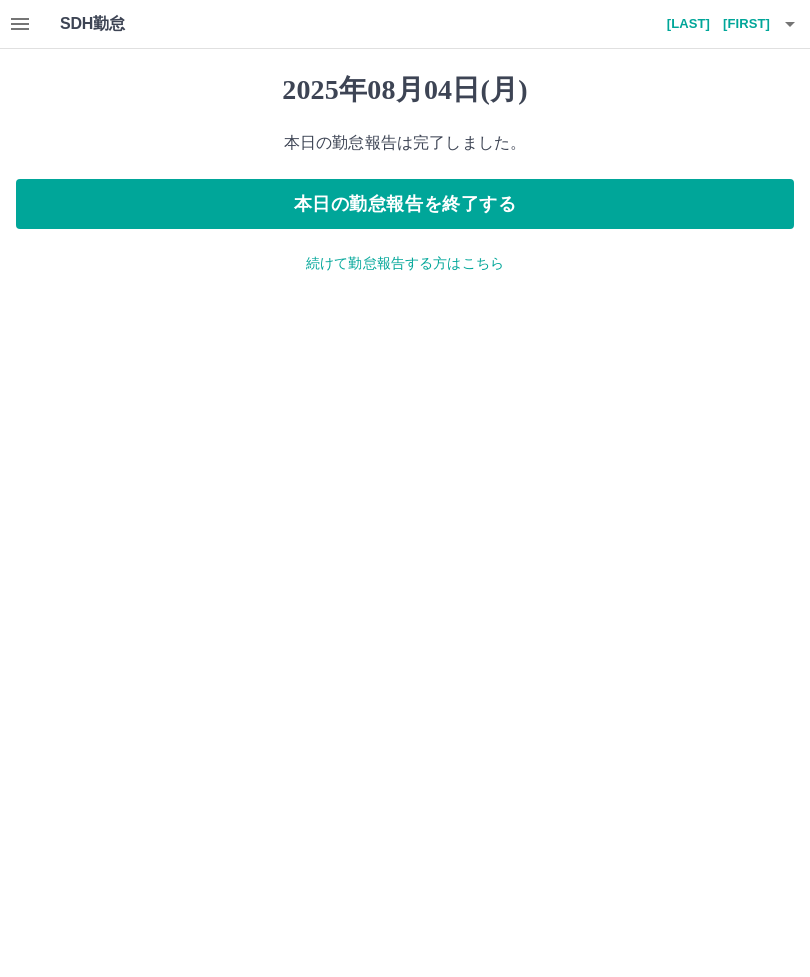 click on "本日の勤怠報告を終了する" at bounding box center [405, 204] 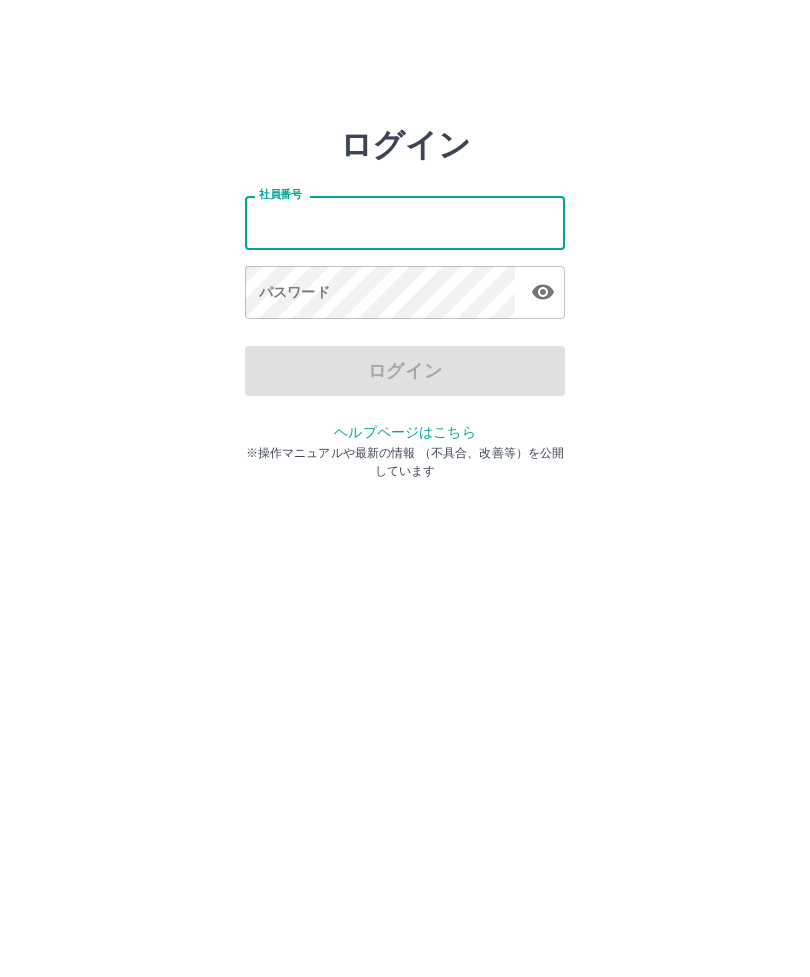 scroll, scrollTop: 0, scrollLeft: 0, axis: both 